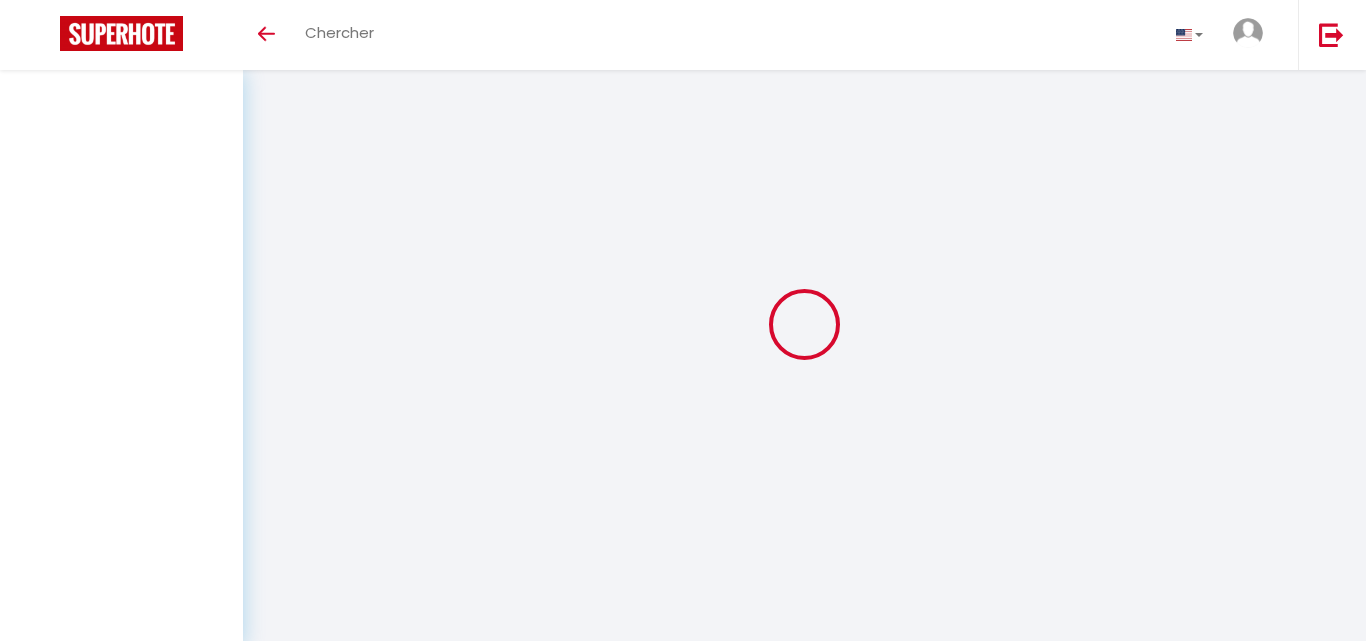 select on "message" 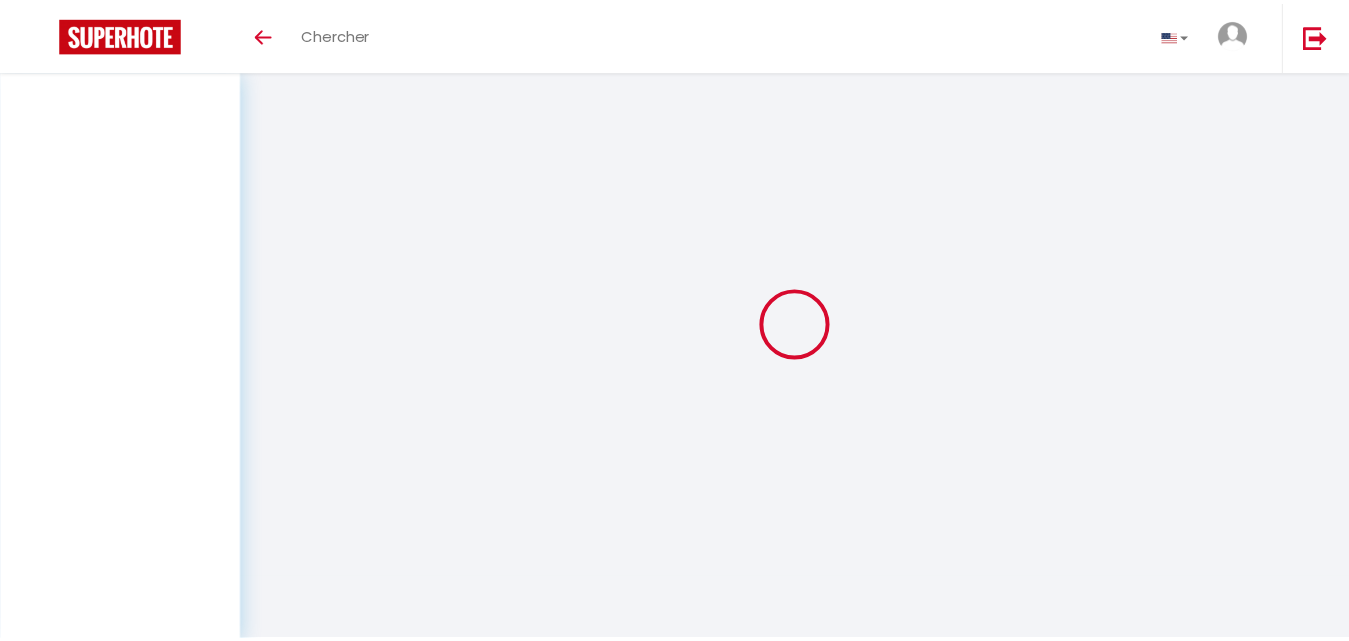 scroll, scrollTop: 70, scrollLeft: 0, axis: vertical 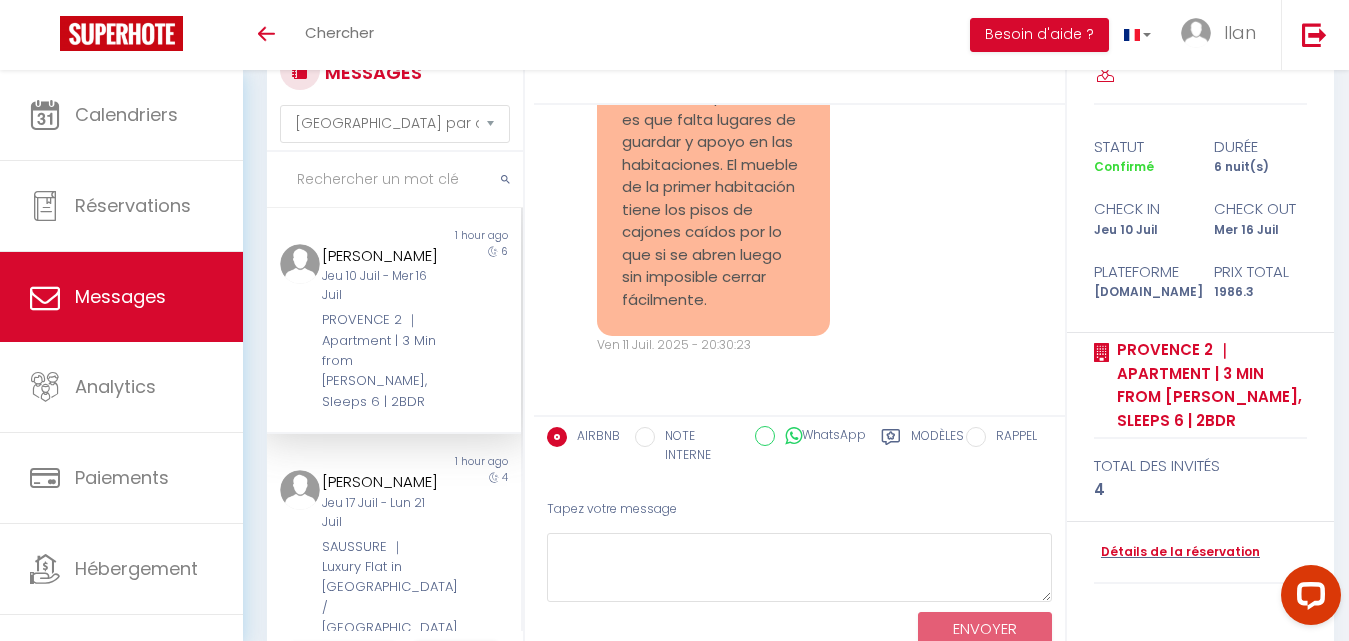click on "PROVENCE 2 ｜Apartment | 3 Min from [PERSON_NAME], Sleeps 6 | 2BDR" at bounding box center (383, 361) 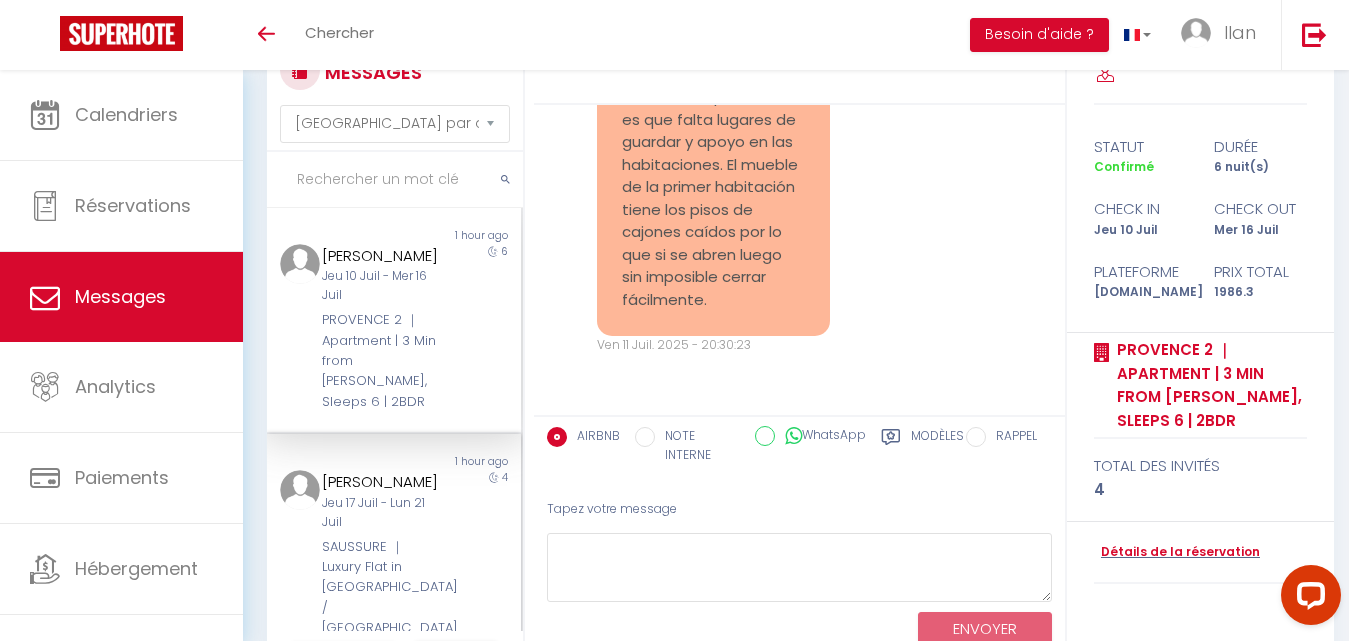 click on "Kerryn Kovacevic   Jeu 17 Juil - Lun 21 Juil   SAUSSURE ｜ Luxury Flat in Parc Monceau / Batignolles" at bounding box center [383, 554] 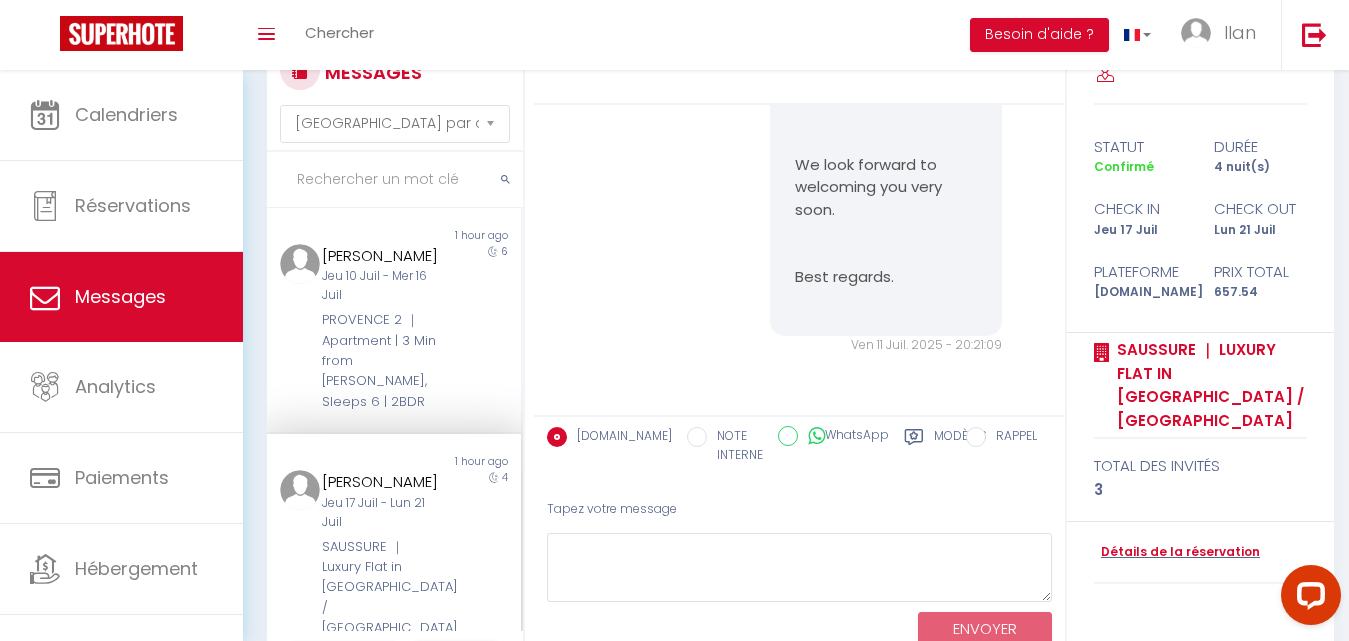 scroll, scrollTop: 1116, scrollLeft: 0, axis: vertical 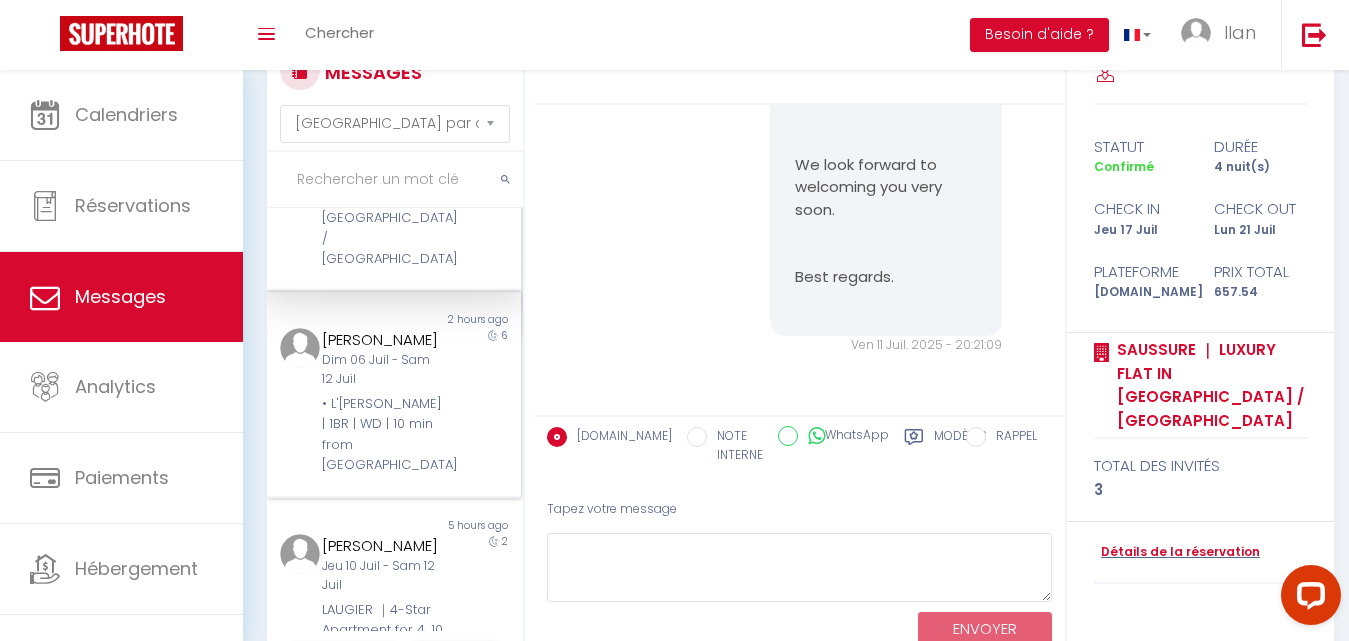 click on "Dim 06 Juil - Sam 12 Juil" at bounding box center [383, 370] 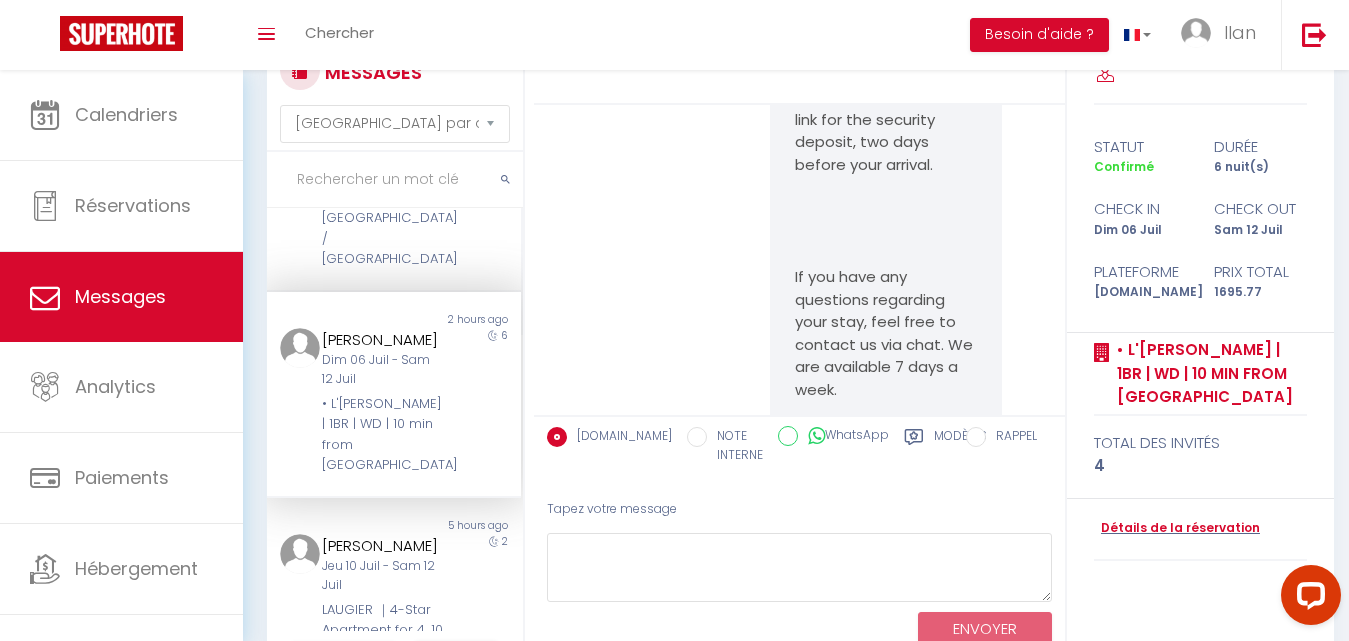 scroll, scrollTop: 9234, scrollLeft: 0, axis: vertical 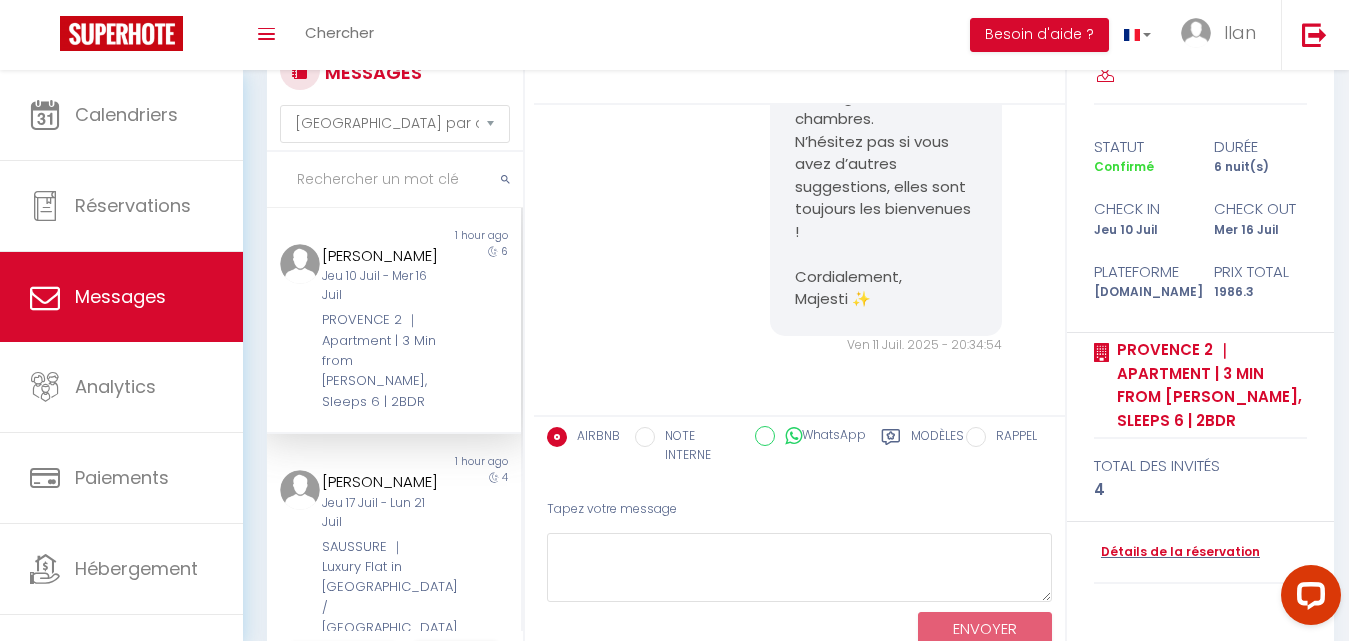 drag, startPoint x: 881, startPoint y: 307, endPoint x: 790, endPoint y: 276, distance: 96.13532 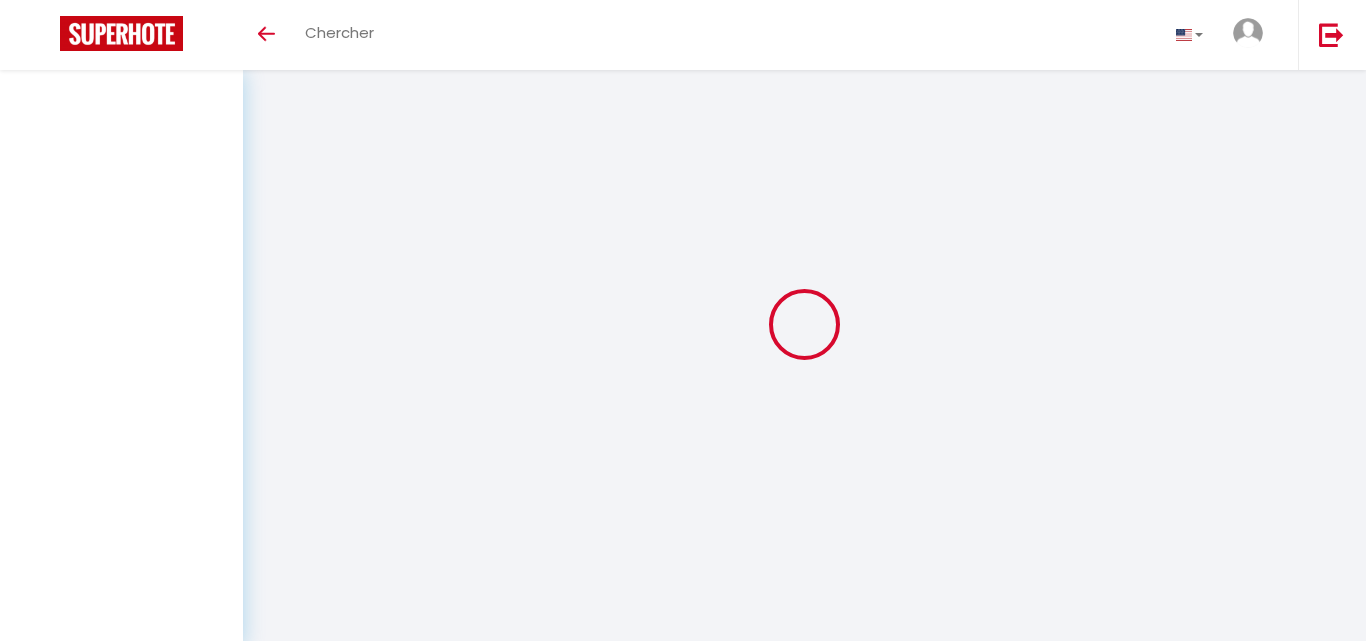 select on "message" 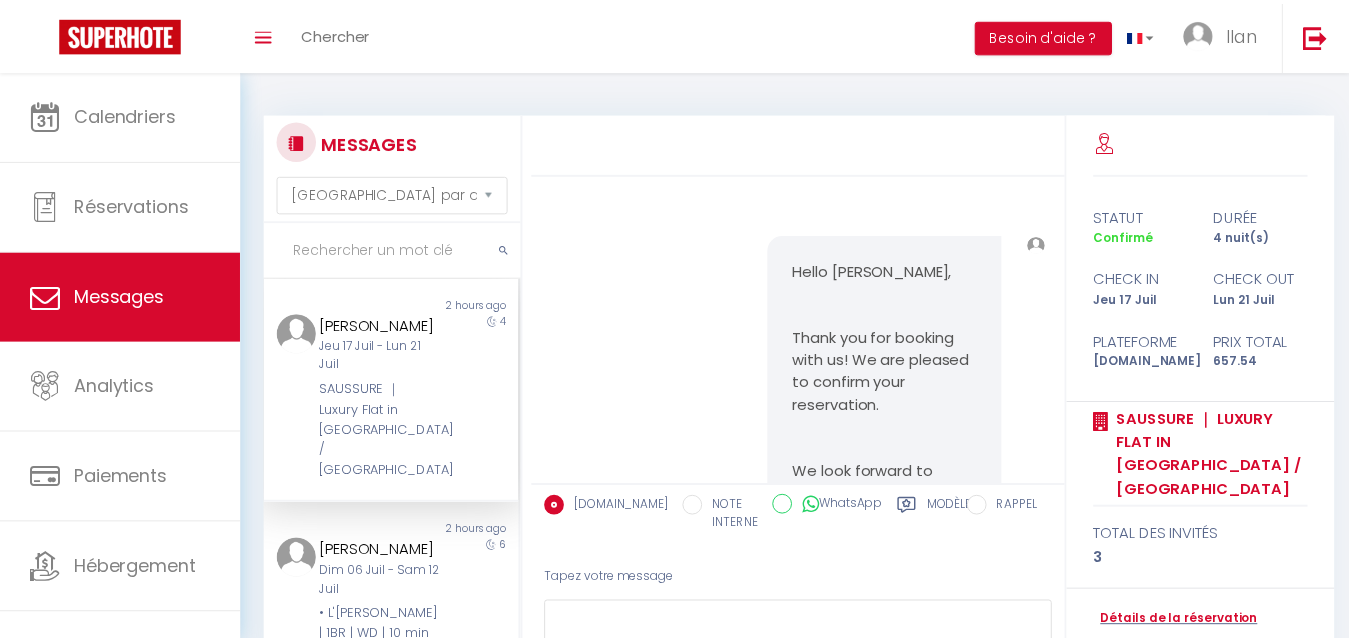 scroll, scrollTop: 70, scrollLeft: 0, axis: vertical 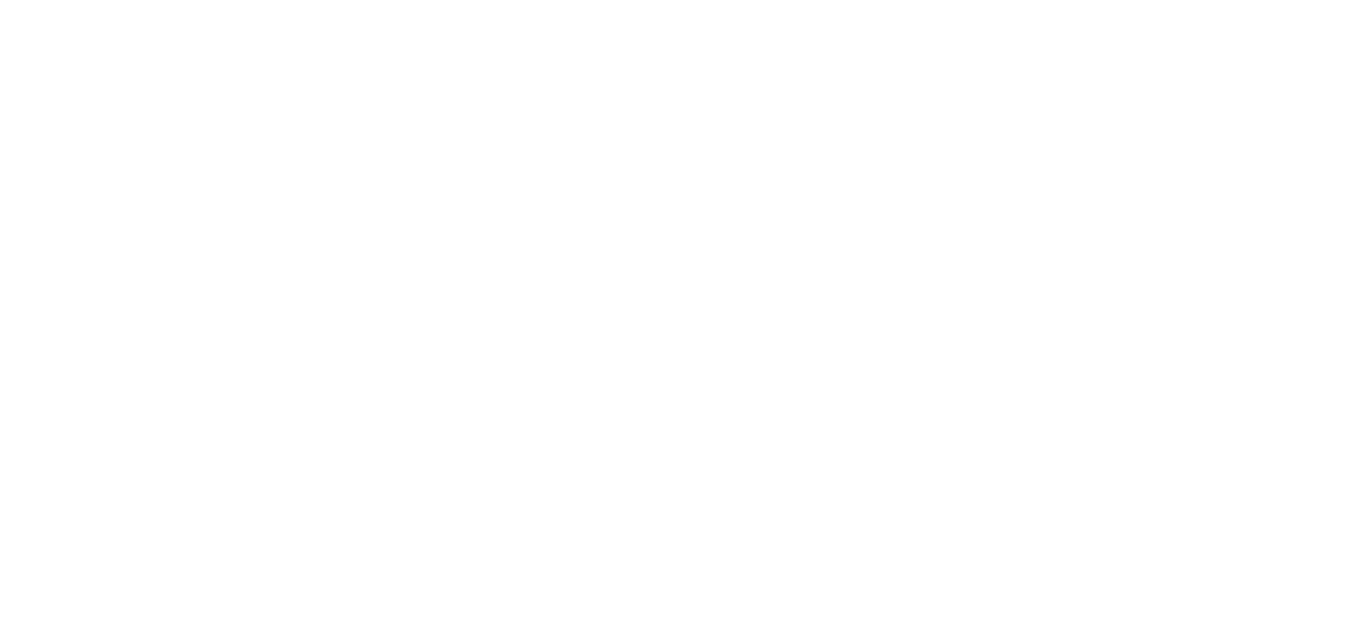 select on "message" 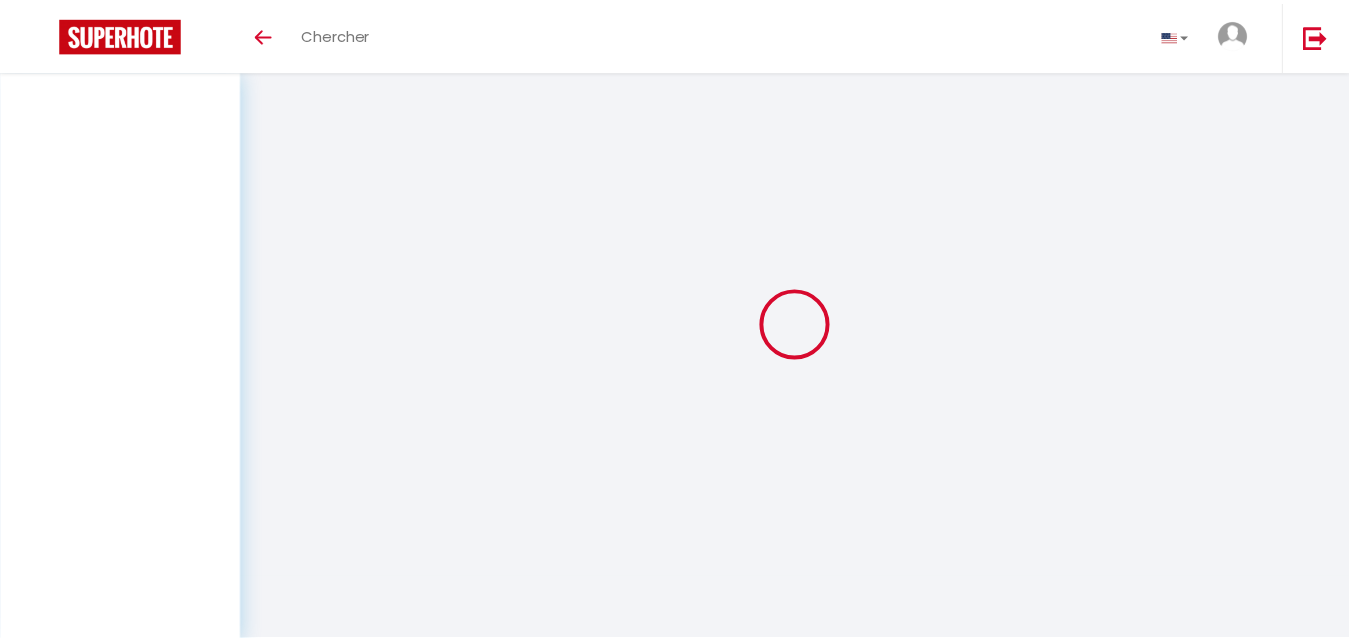scroll, scrollTop: 70, scrollLeft: 0, axis: vertical 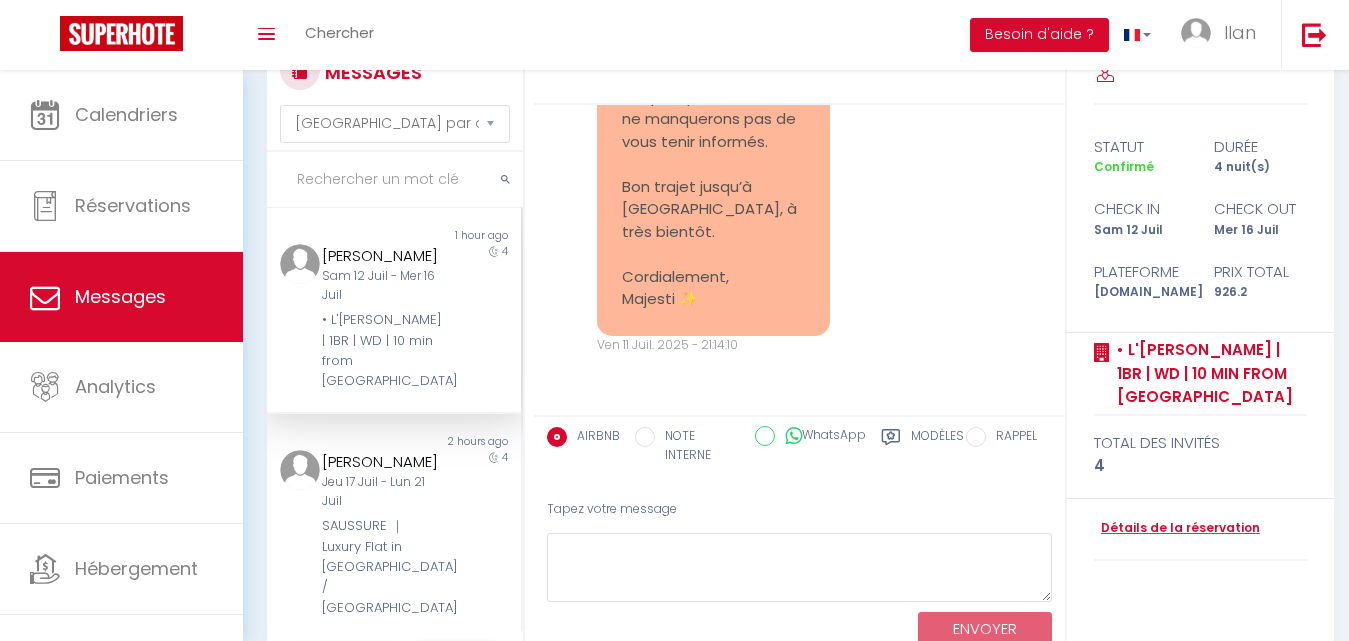 click on "Avesque [PERSON_NAME]" at bounding box center [383, 256] 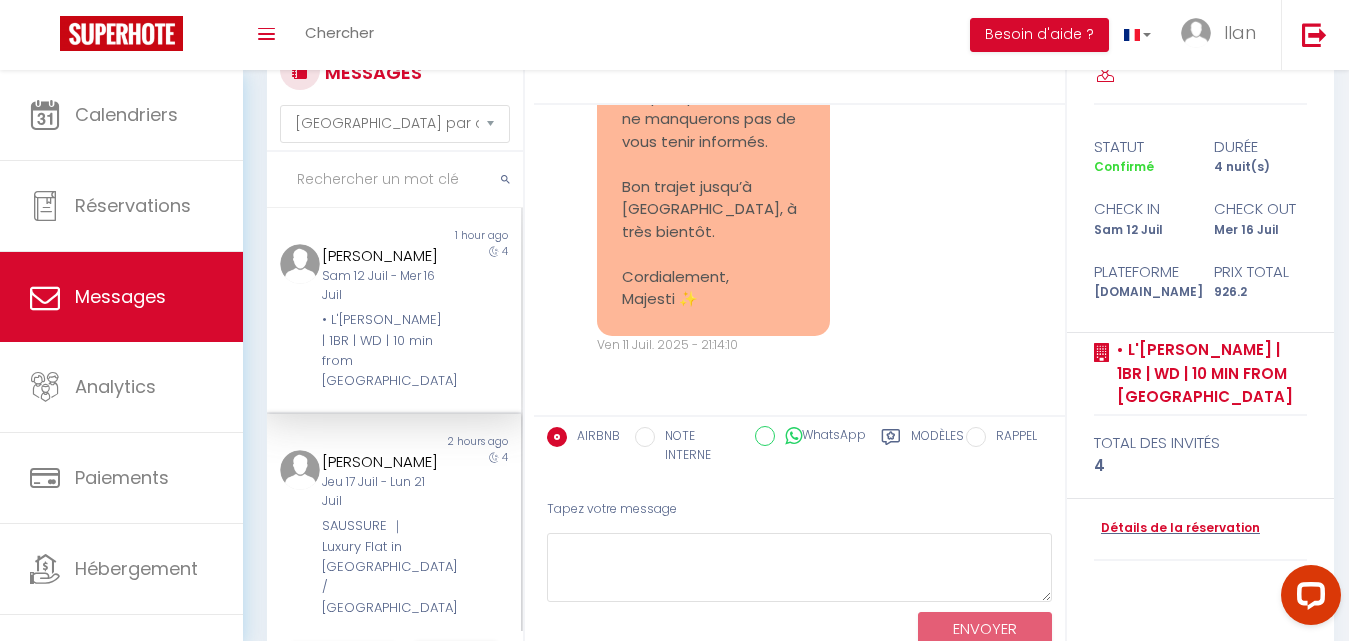 scroll, scrollTop: 0, scrollLeft: 0, axis: both 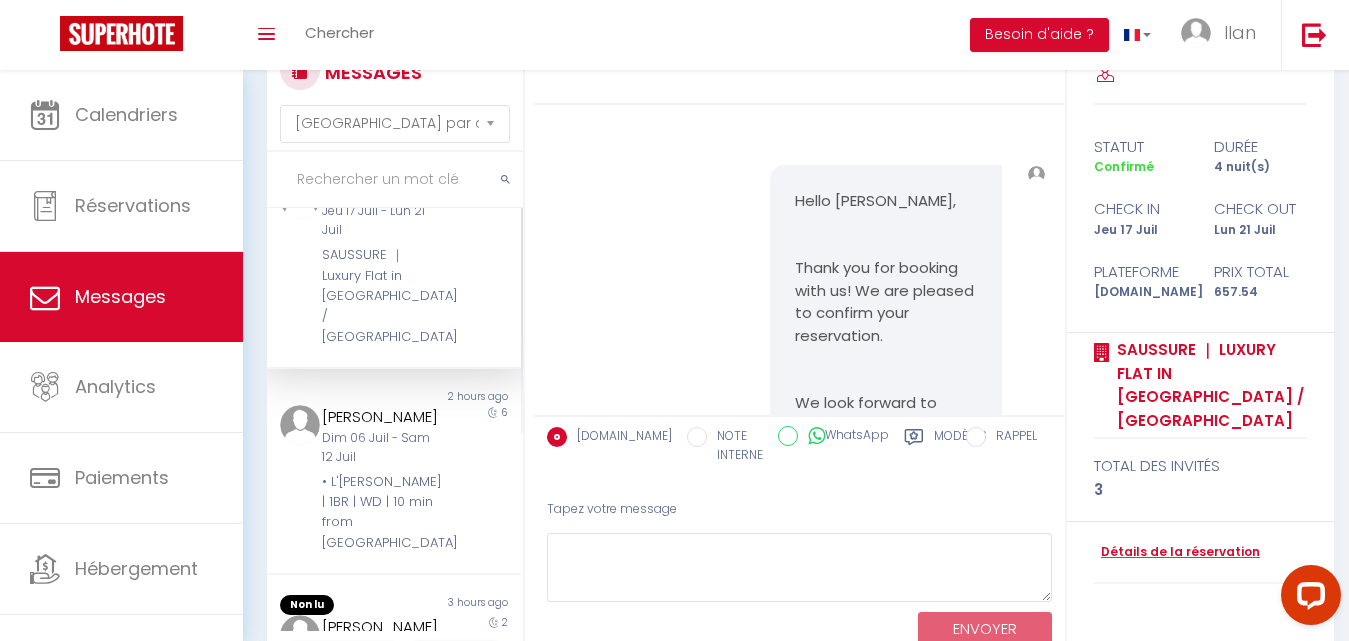 click on "SAUSSURE ｜ Luxury Flat in [GEOGRAPHIC_DATA] / [GEOGRAPHIC_DATA]" at bounding box center (383, 296) 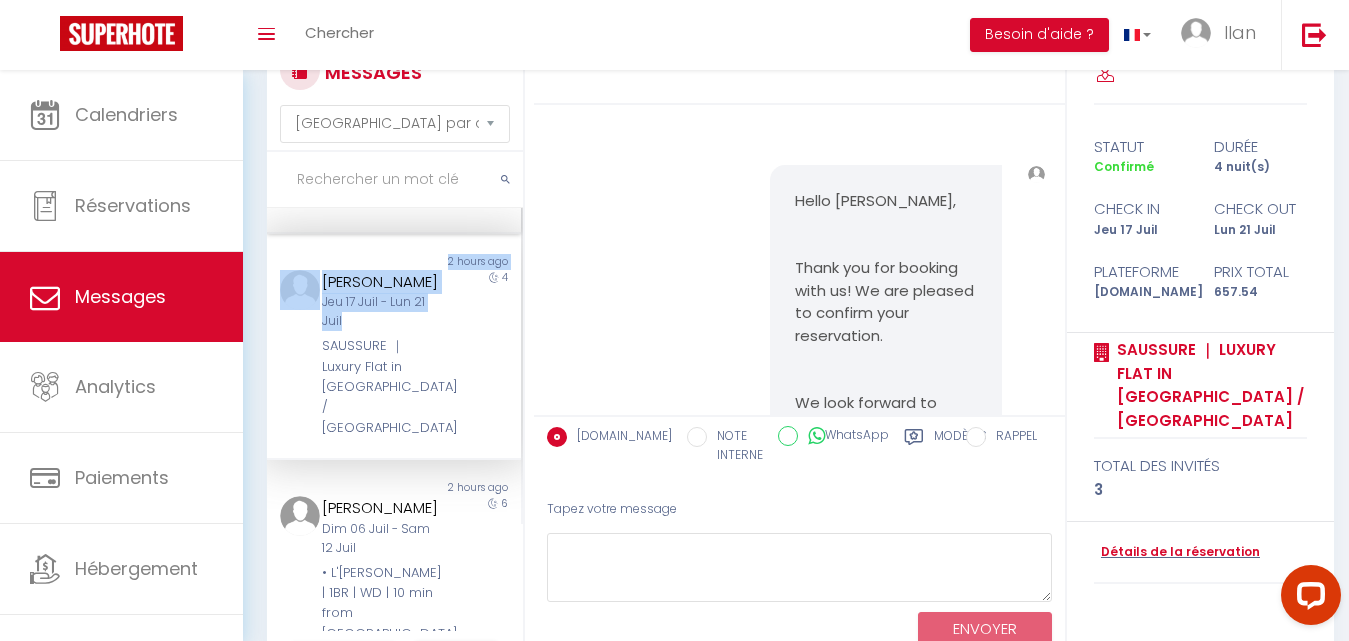drag, startPoint x: 378, startPoint y: 282, endPoint x: 502, endPoint y: 207, distance: 144.91722 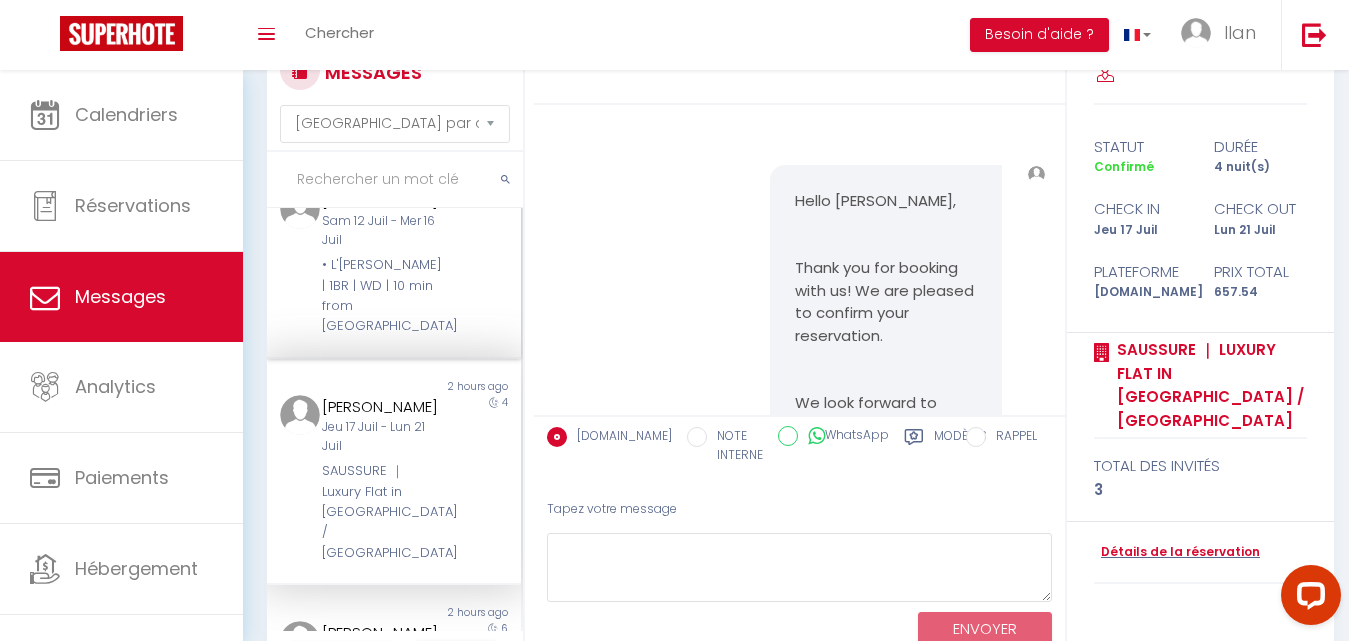 click on "Sam 12 Juil - Mer 16 Juil" at bounding box center (383, 231) 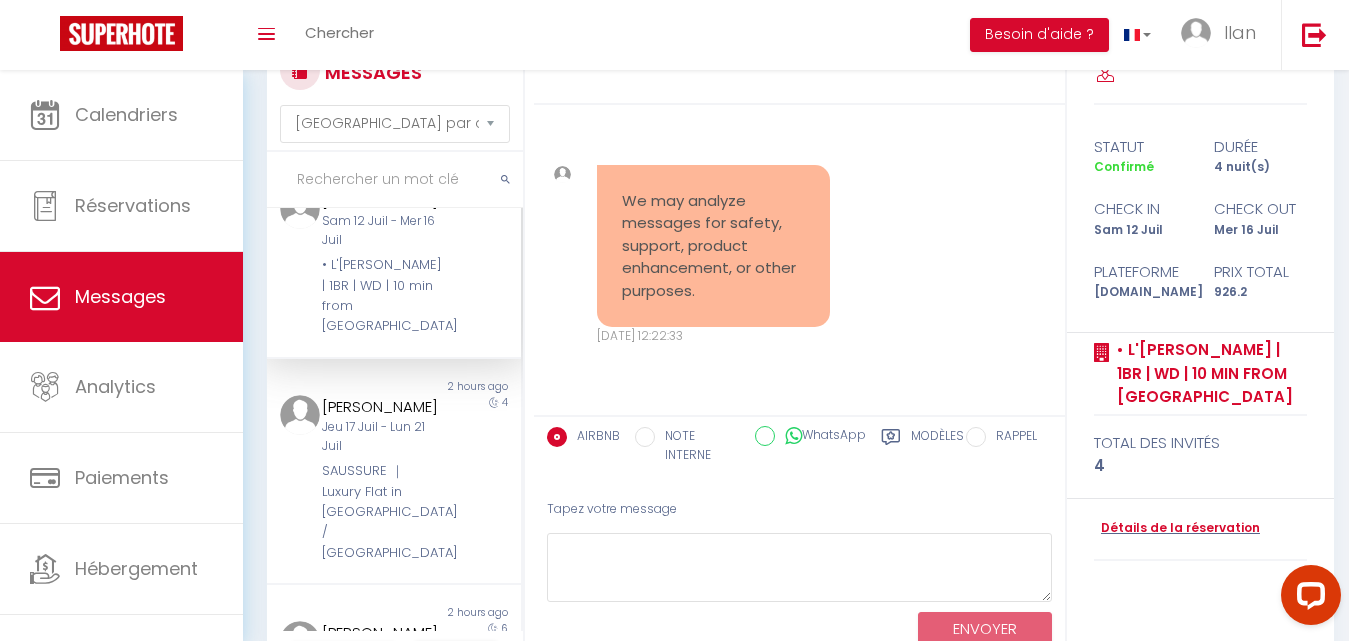 scroll, scrollTop: 3584, scrollLeft: 0, axis: vertical 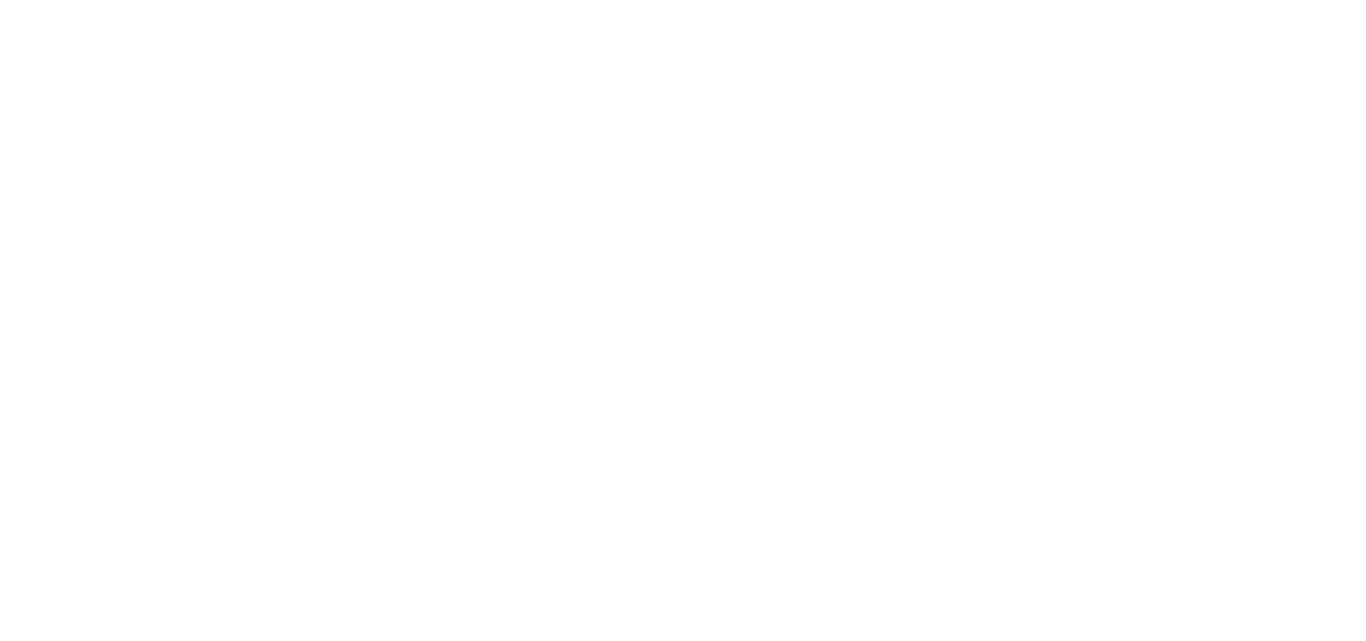 select on "message" 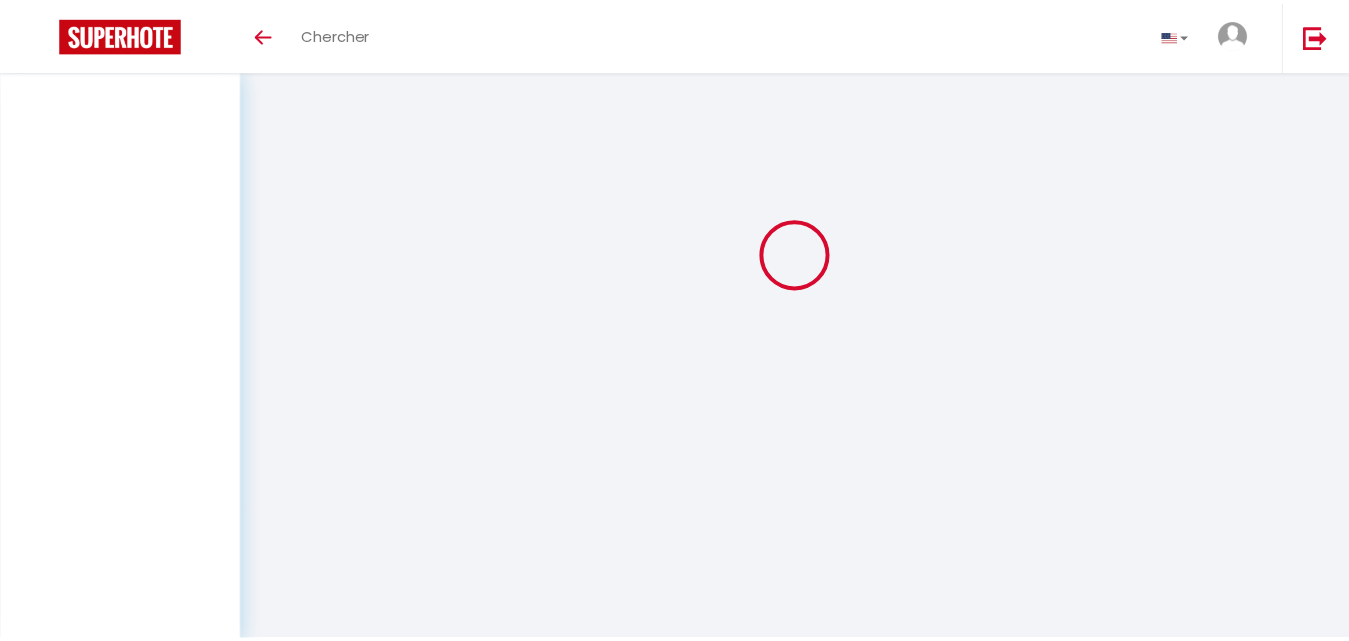 scroll, scrollTop: 70, scrollLeft: 0, axis: vertical 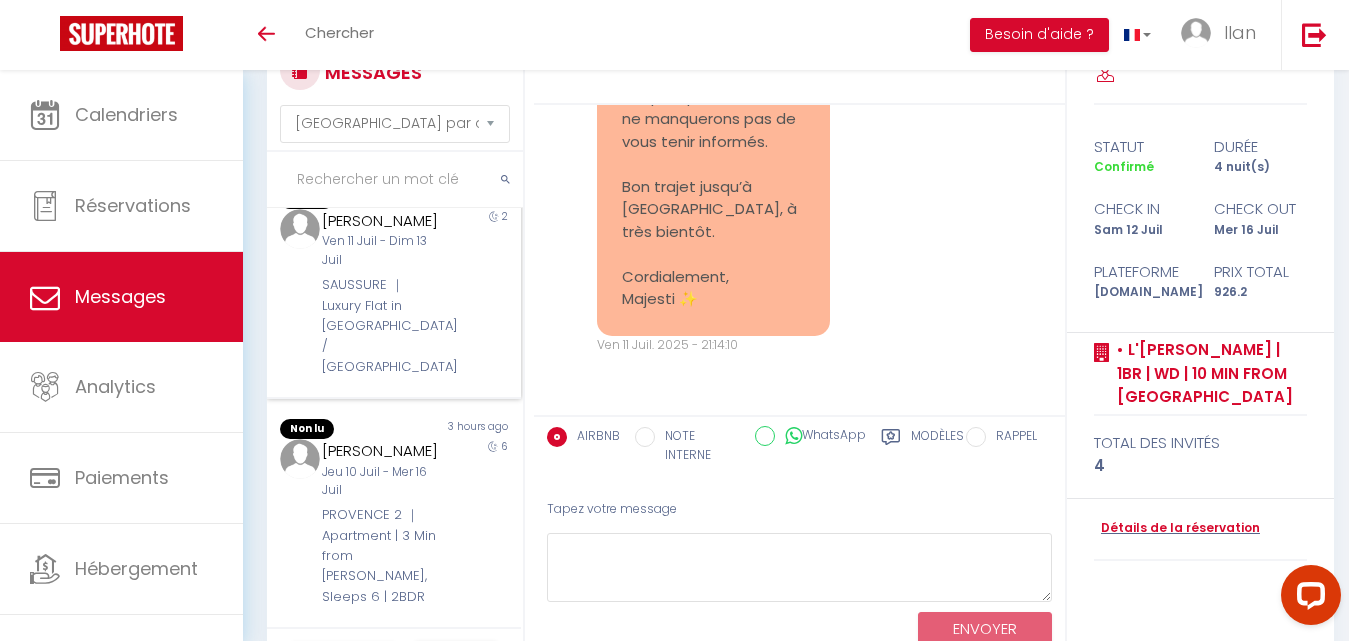 click on "SAUSSURE ｜ Luxury Flat in [GEOGRAPHIC_DATA] / [GEOGRAPHIC_DATA]" at bounding box center (383, 326) 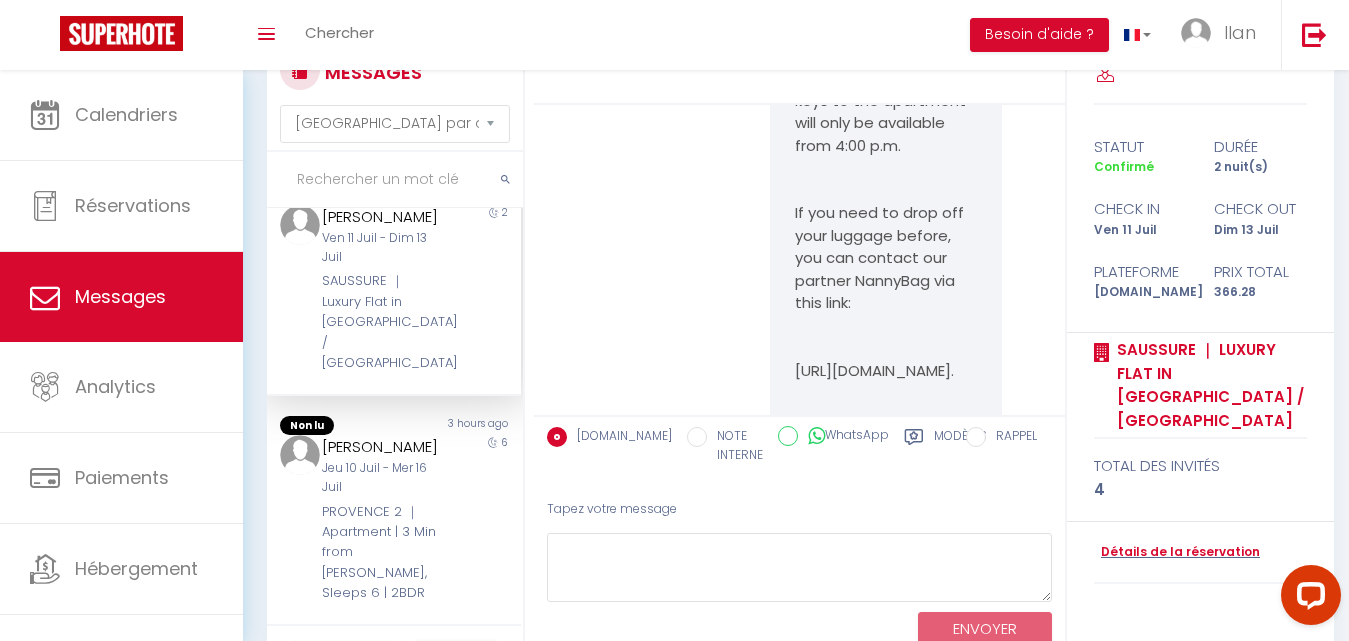 scroll, scrollTop: 5348, scrollLeft: 0, axis: vertical 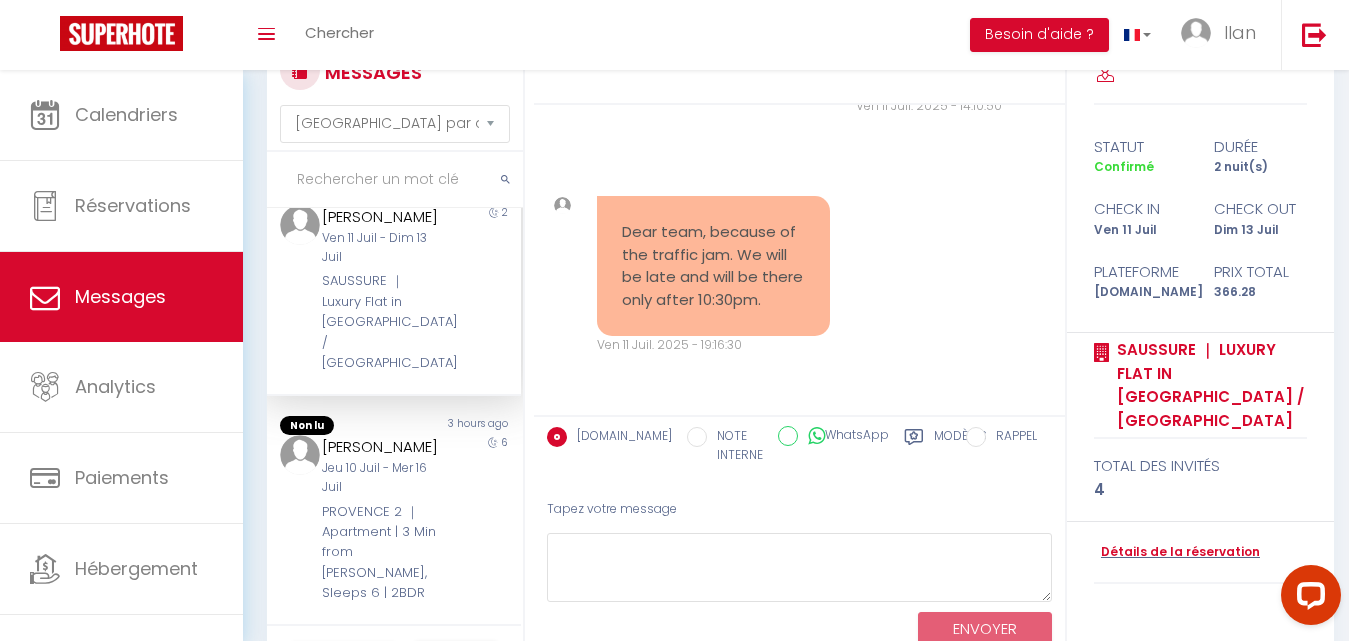 drag, startPoint x: 714, startPoint y: 307, endPoint x: 611, endPoint y: 198, distance: 149.96666 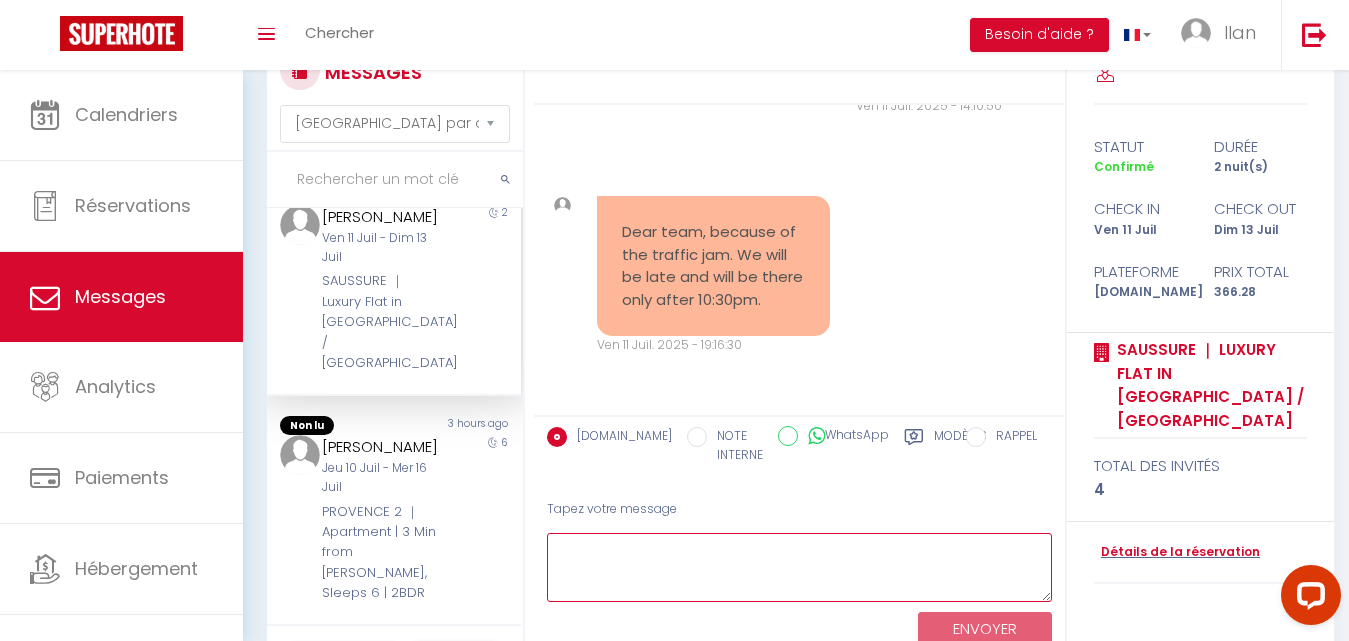 click at bounding box center [799, 567] 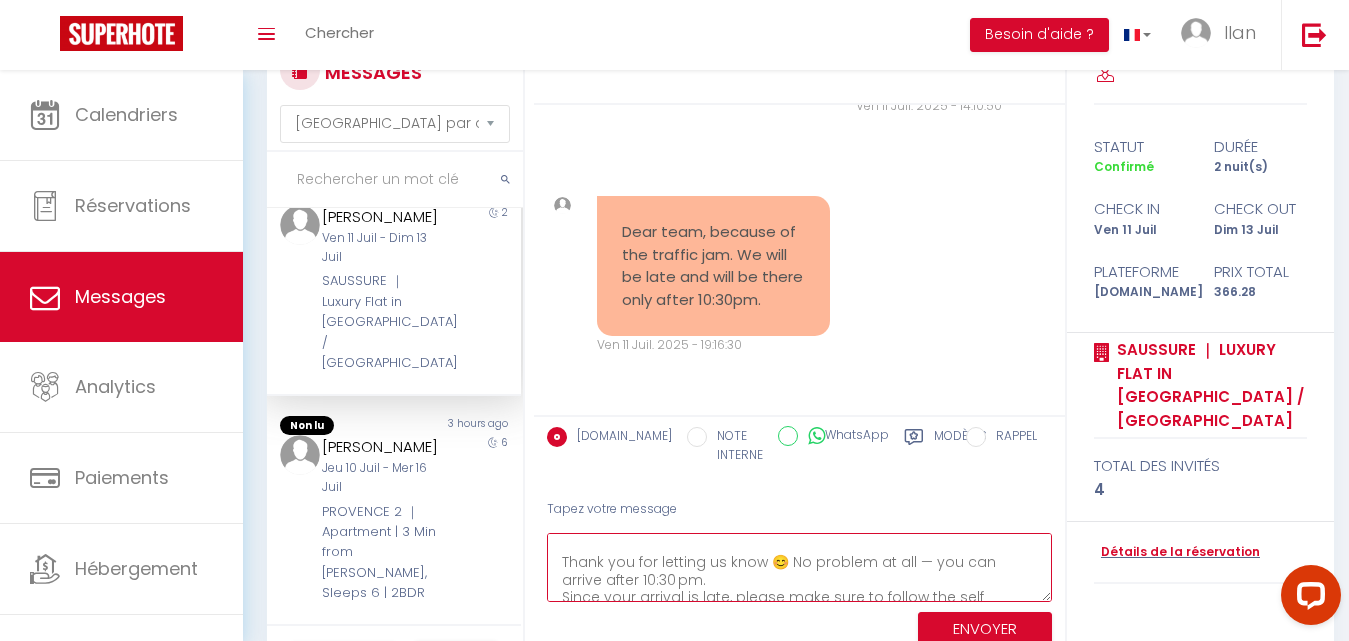 scroll, scrollTop: 39, scrollLeft: 0, axis: vertical 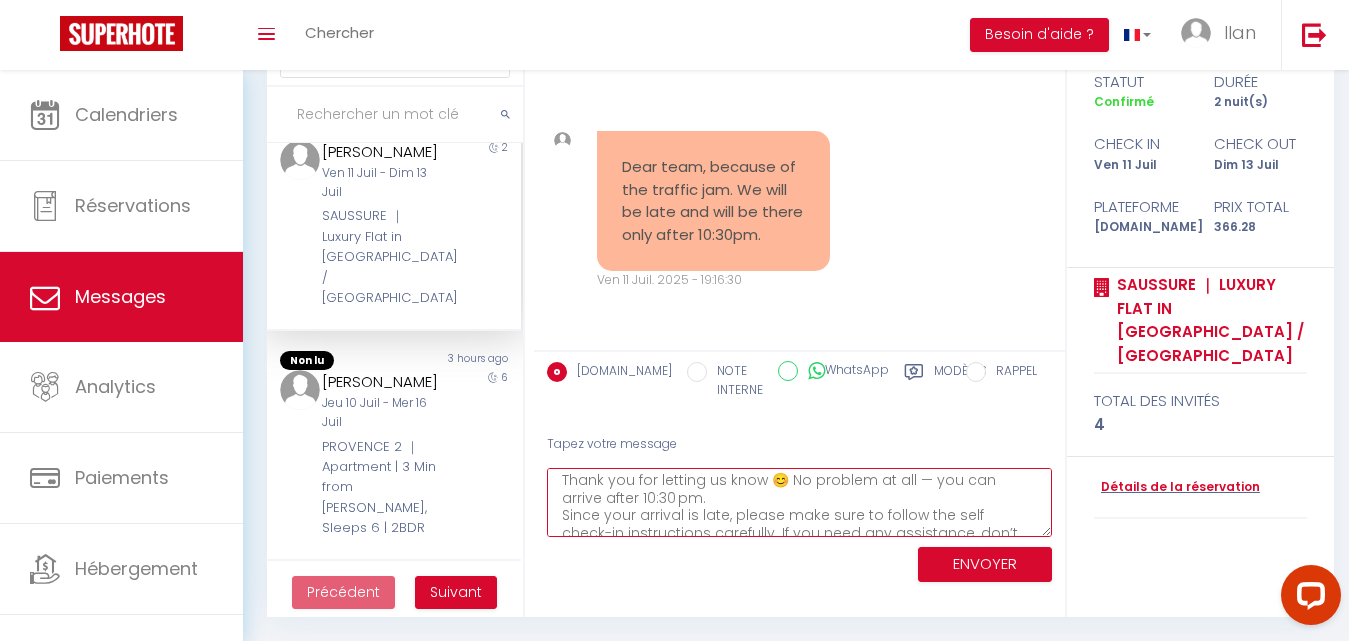 click on "Hello,
Thank you for letting us know 😊 No problem at all — you can arrive after 10:30 pm.
Since your arrival is late, please make sure to follow the self check-in instructions carefully. If you need any assistance, don’t hesitate to reach out.
Safe travels and see you soon!" at bounding box center [799, 502] 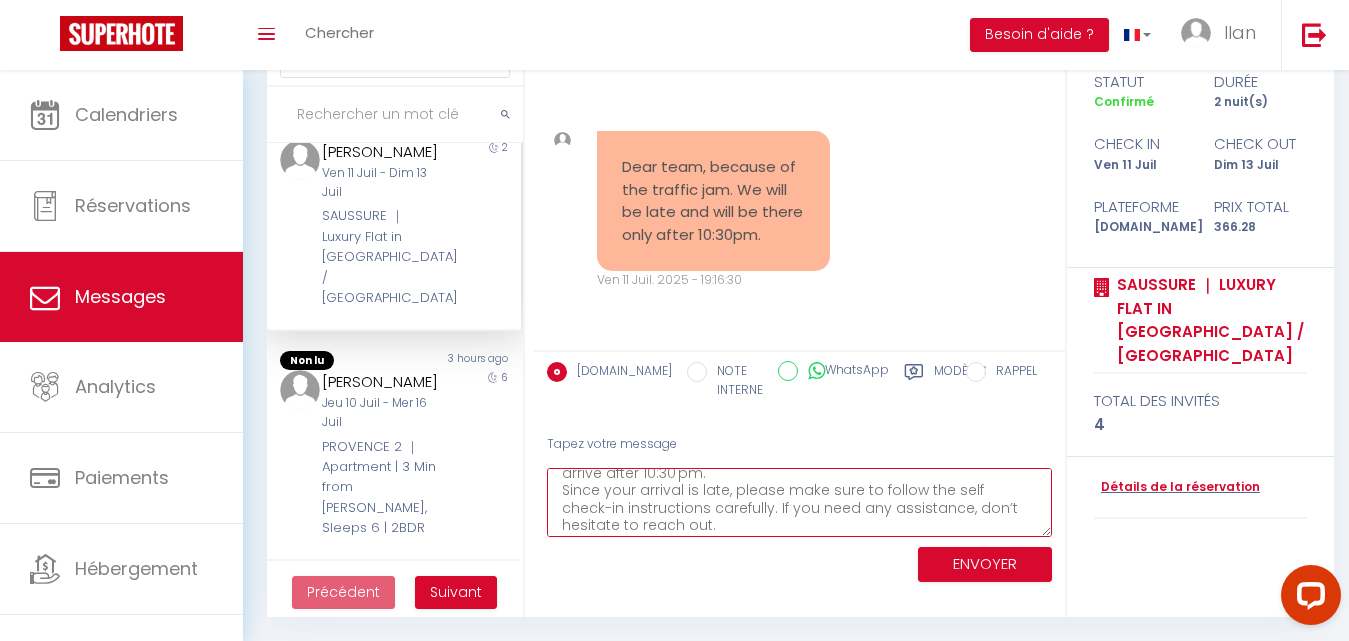 scroll, scrollTop: 82, scrollLeft: 0, axis: vertical 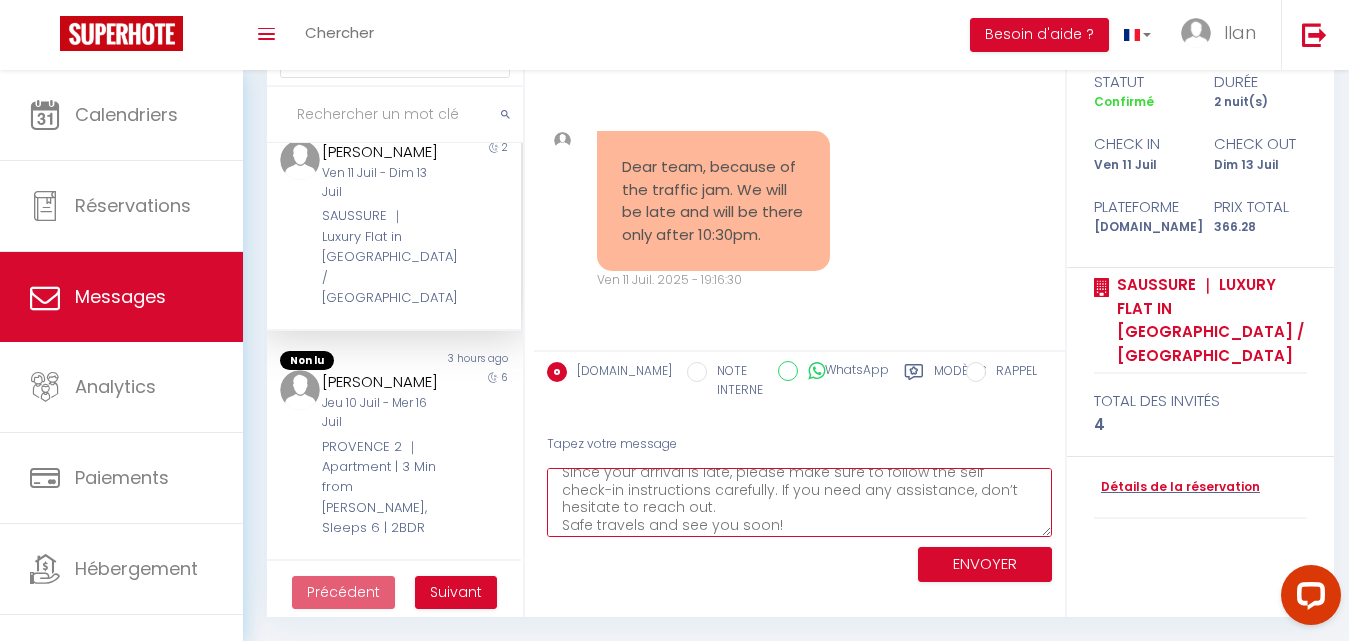 click on "Hello,
Thank you for letting us know 😊 No problem at all — you can arrive after 10:30 pm.
Since your arrival is late, please make sure to follow the self check-in instructions carefully. If you need any assistance, don’t hesitate to reach out.
Safe travels and see you soon!" at bounding box center (799, 502) 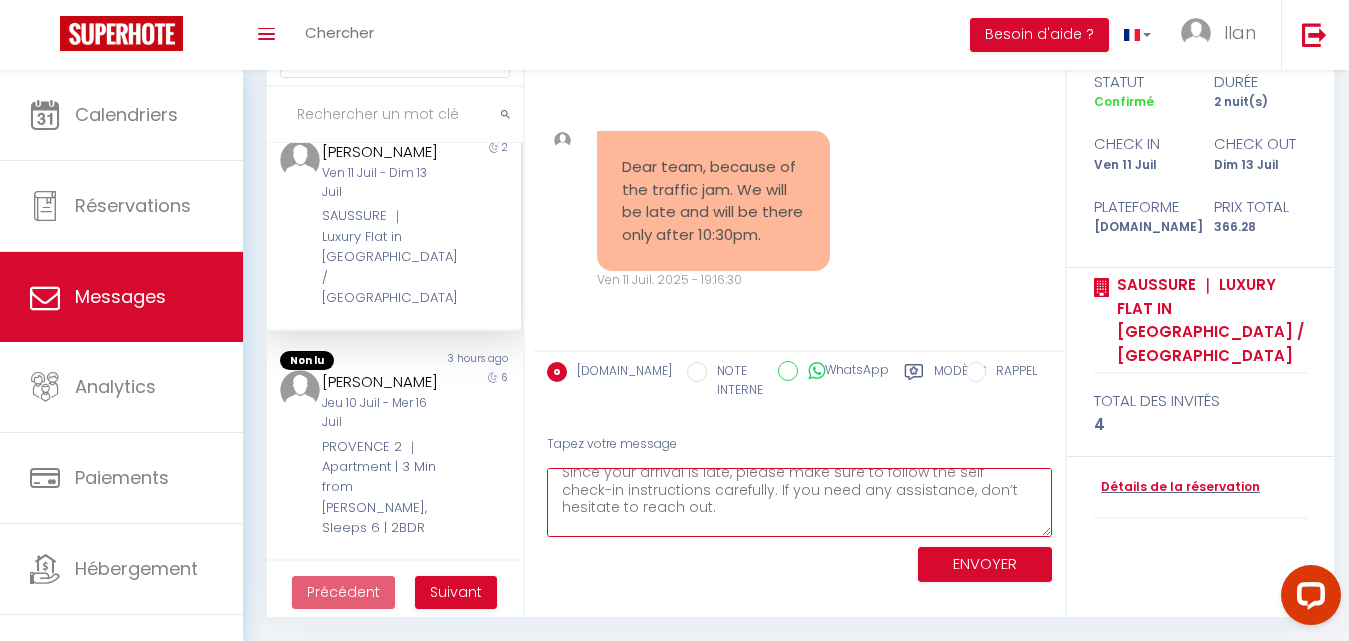 scroll, scrollTop: 105, scrollLeft: 0, axis: vertical 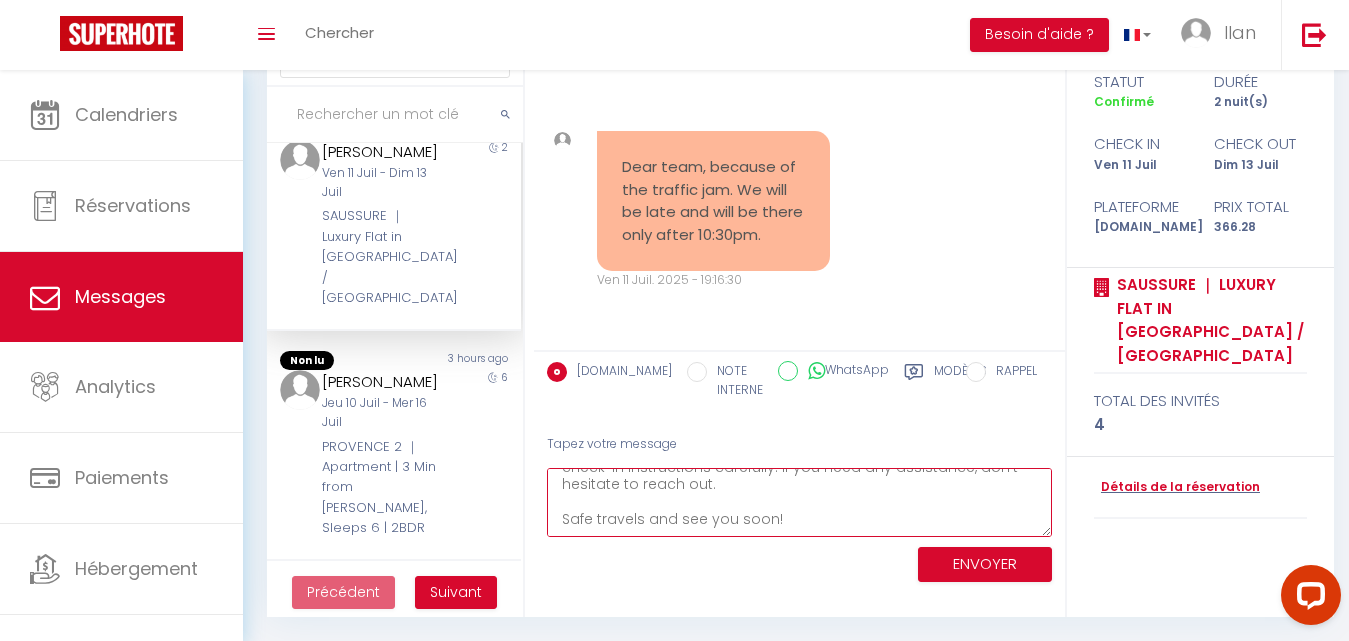 type on "Hello,
Thank you for letting us know 😊 No problem at all — you can arrive after 10:30 pm.
Since your arrival is late, please make sure to follow the self check-in instructions carefully. If you need any assistance, don’t hesitate to reach out.
Safe travels and see you soon!" 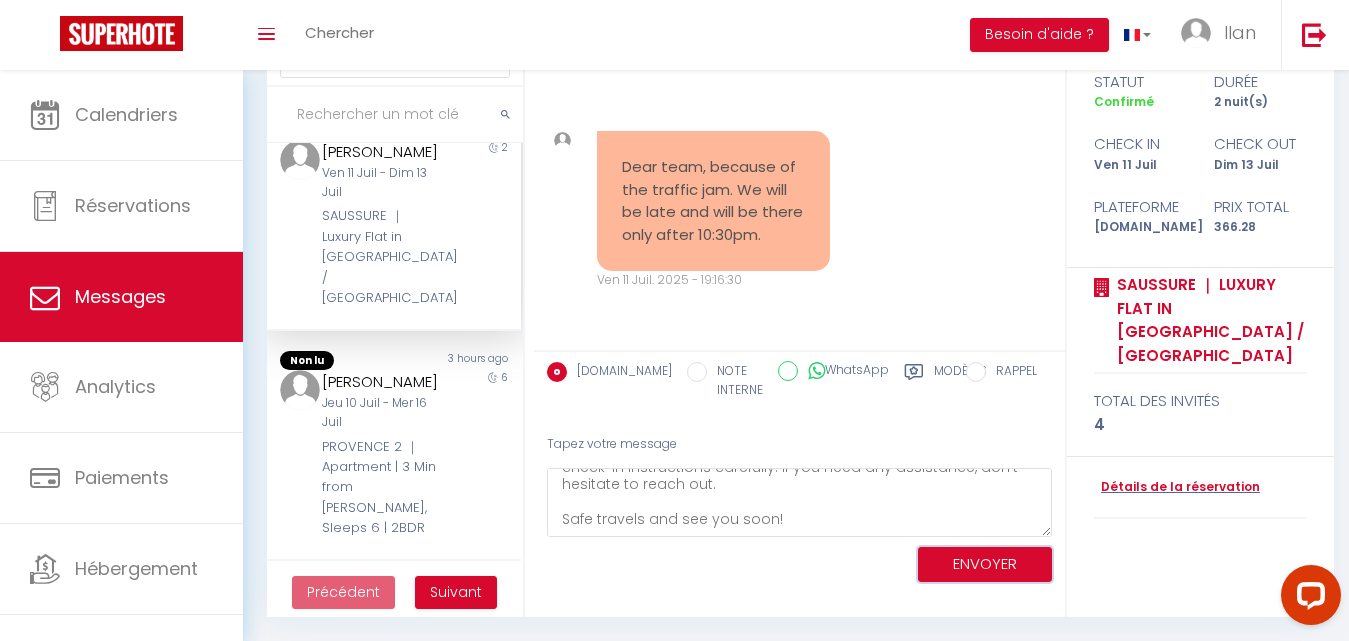 click on "ENVOYER" at bounding box center [985, 564] 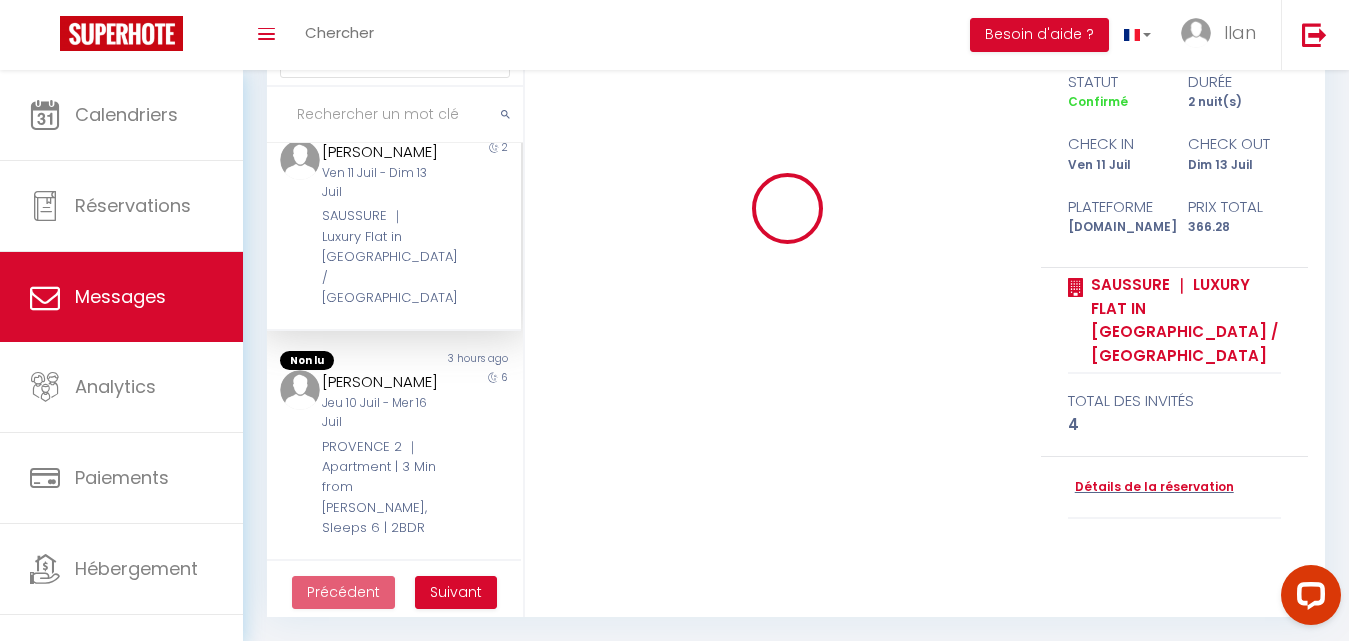 type 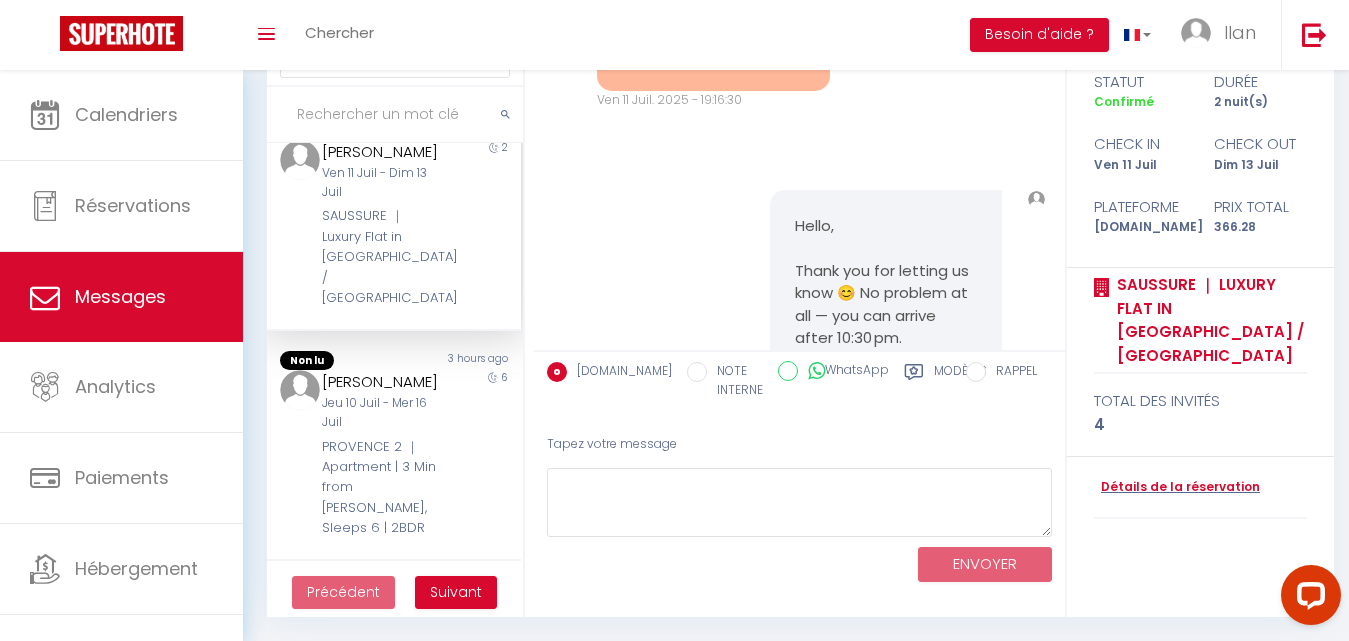 scroll, scrollTop: 0, scrollLeft: 0, axis: both 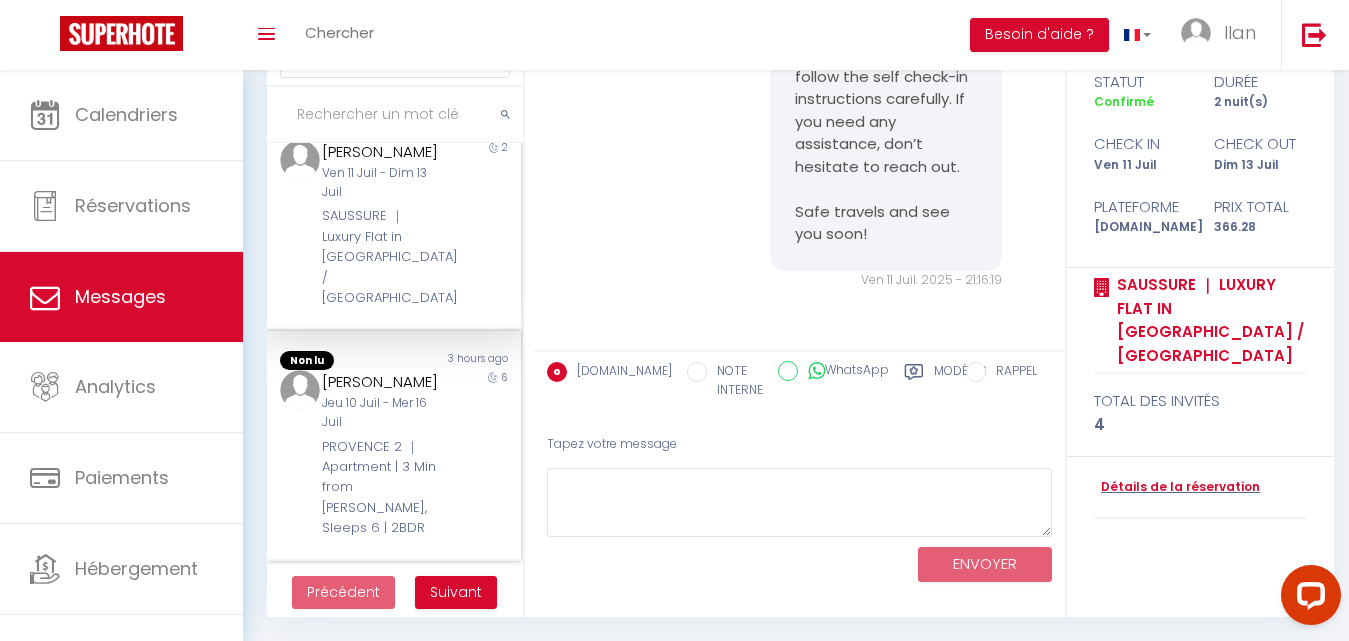 click on "Jeu 10 Juil - Mer 16 Juil" at bounding box center [383, 413] 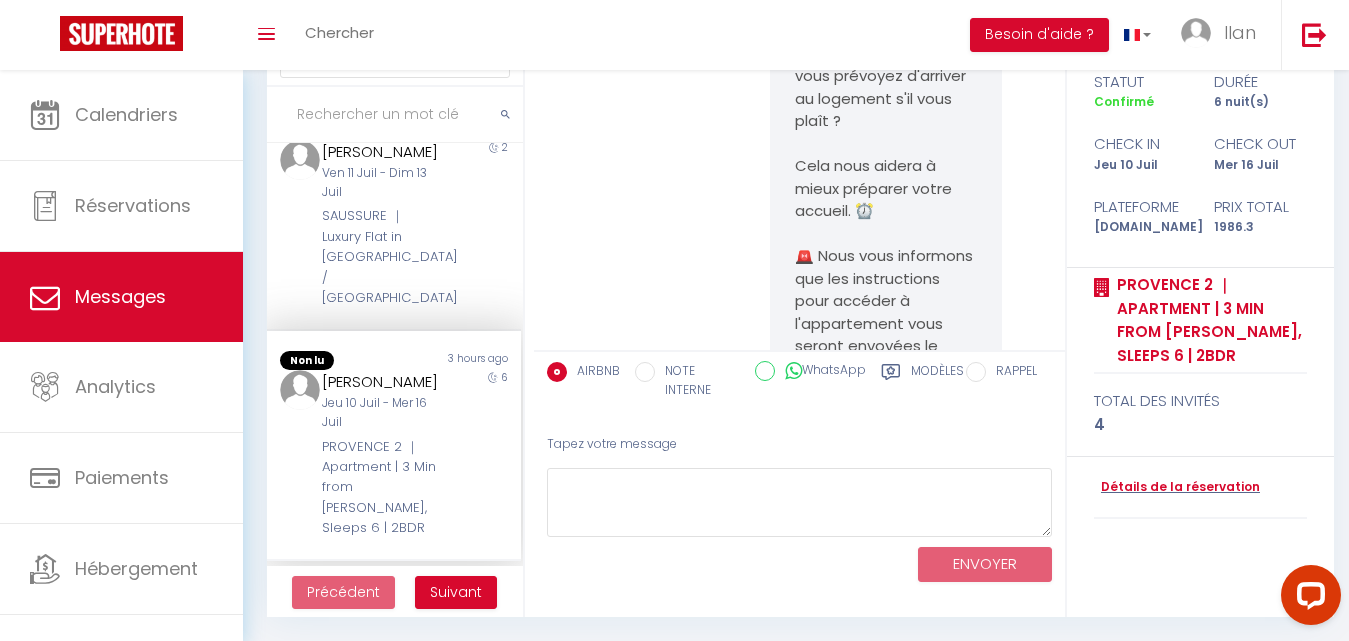 scroll, scrollTop: 14909, scrollLeft: 0, axis: vertical 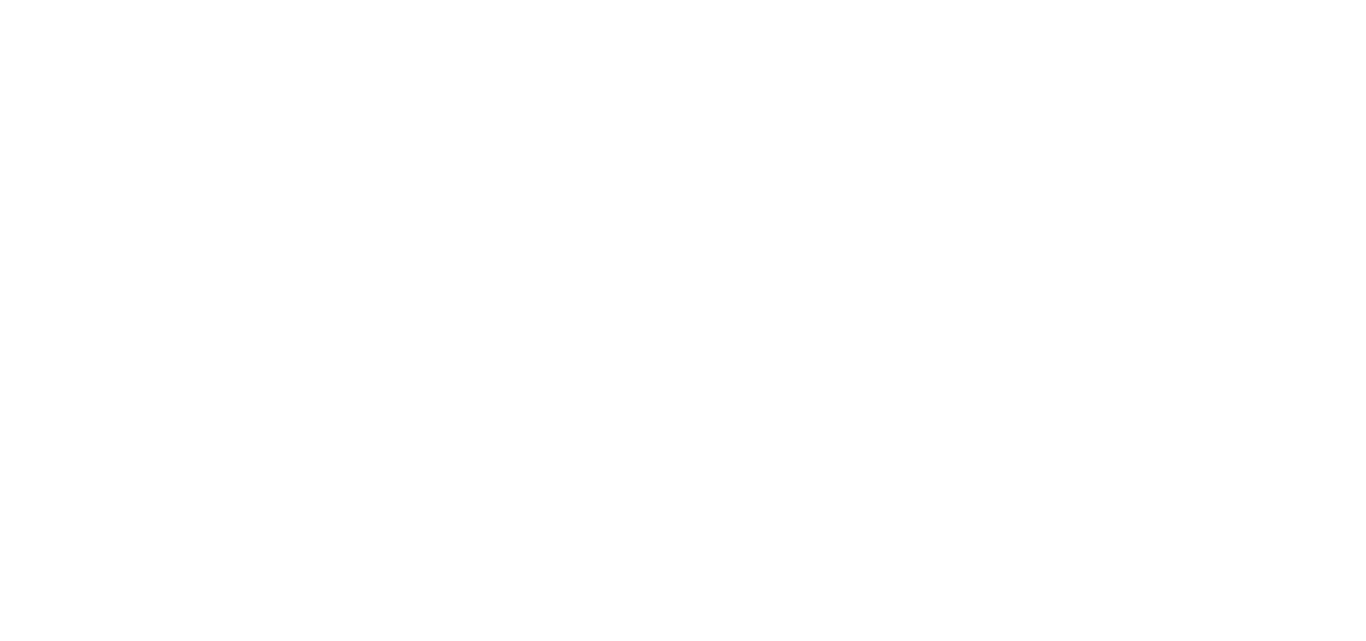 select on "message" 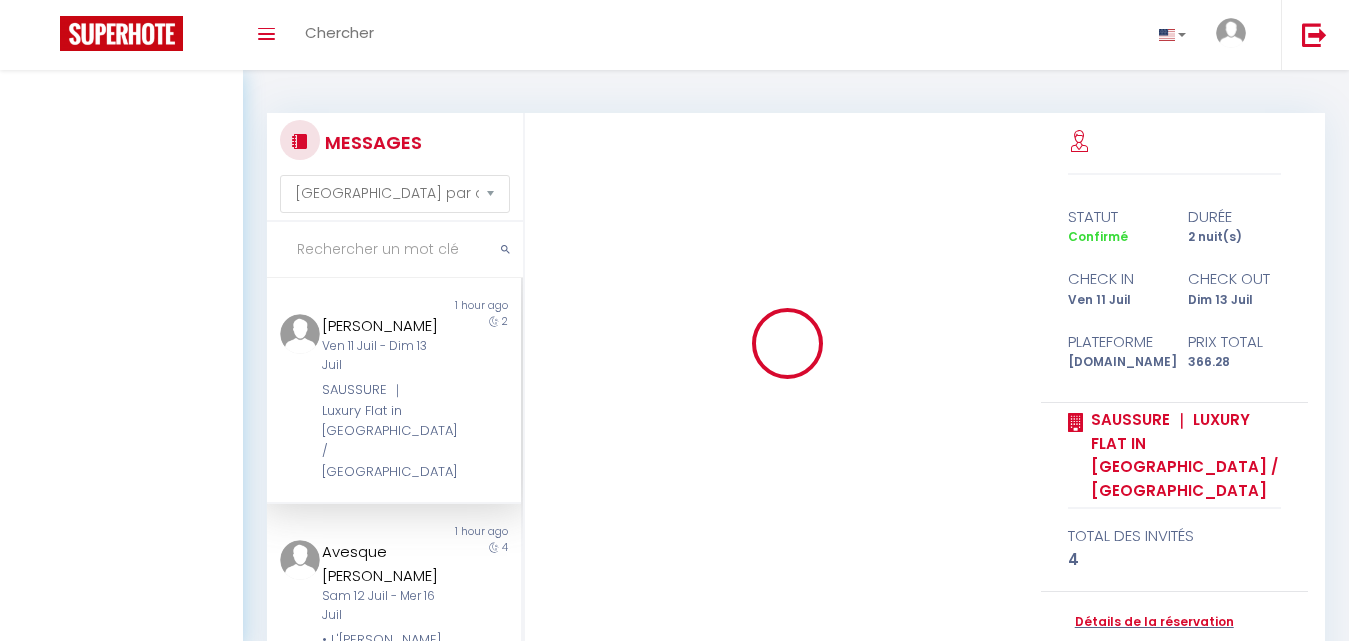 scroll, scrollTop: 135, scrollLeft: 0, axis: vertical 